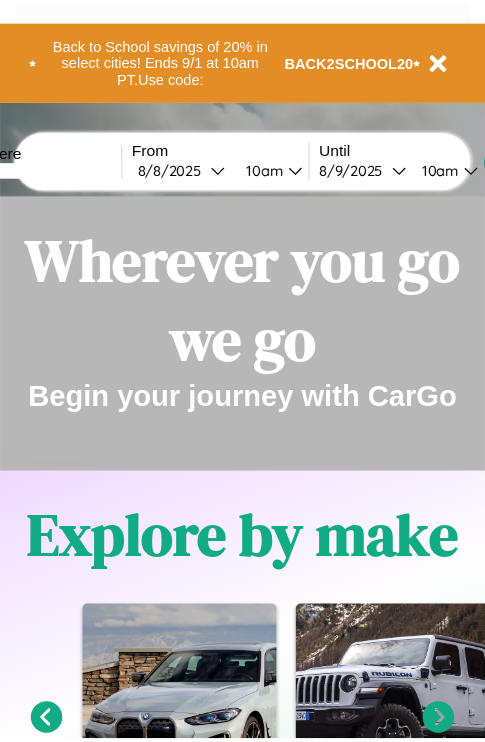 scroll, scrollTop: 0, scrollLeft: 0, axis: both 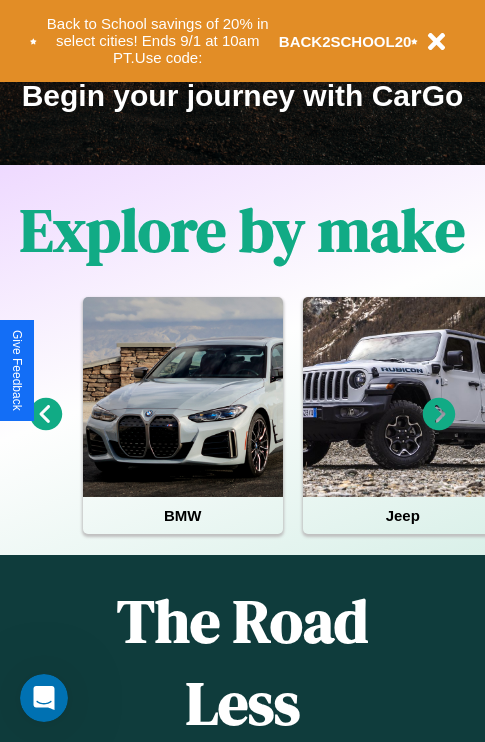 click 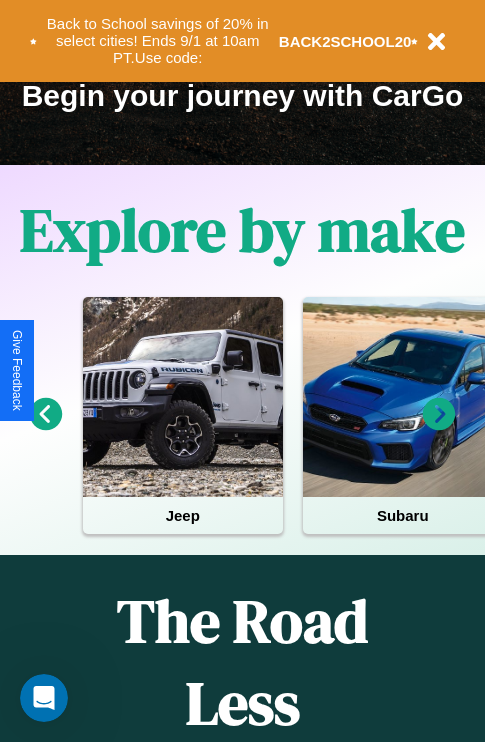 click 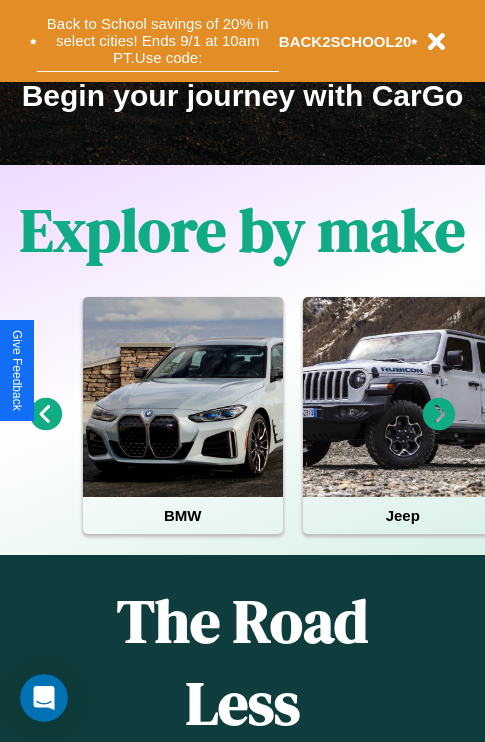 click on "Back to School savings of 20% in select cities! Ends 9/1 at 10am PT.  Use code:" at bounding box center [158, 41] 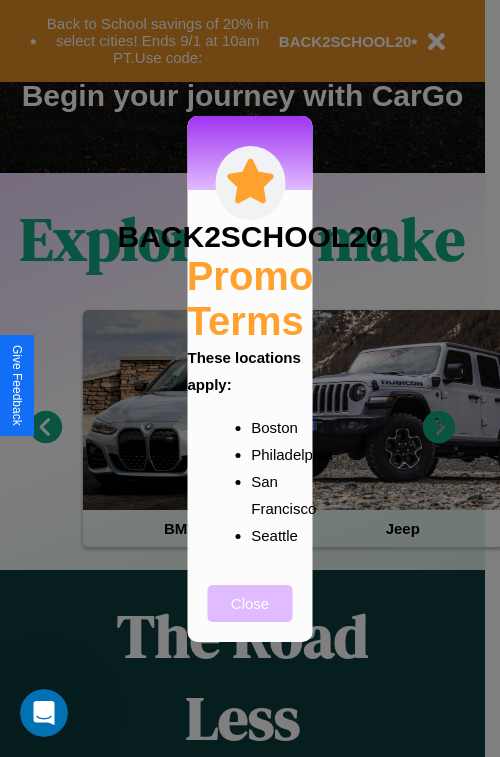 click on "Close" at bounding box center (250, 603) 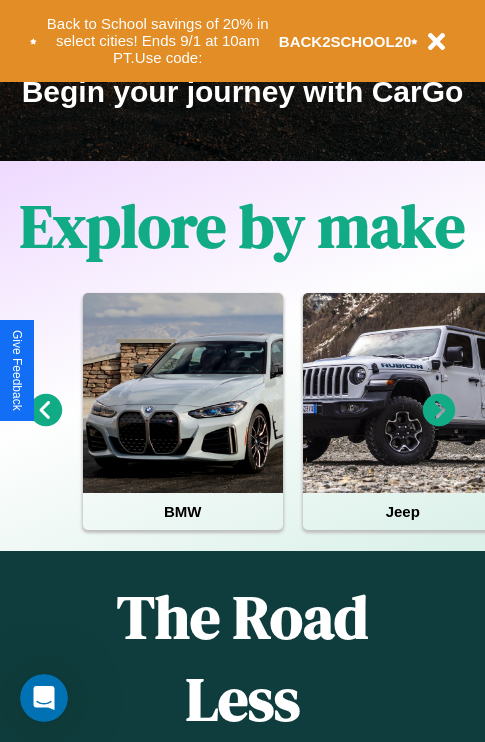 scroll, scrollTop: 308, scrollLeft: 0, axis: vertical 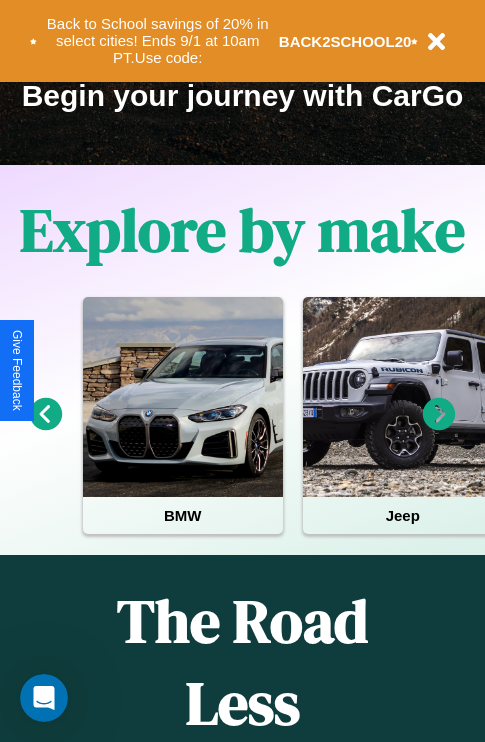 click 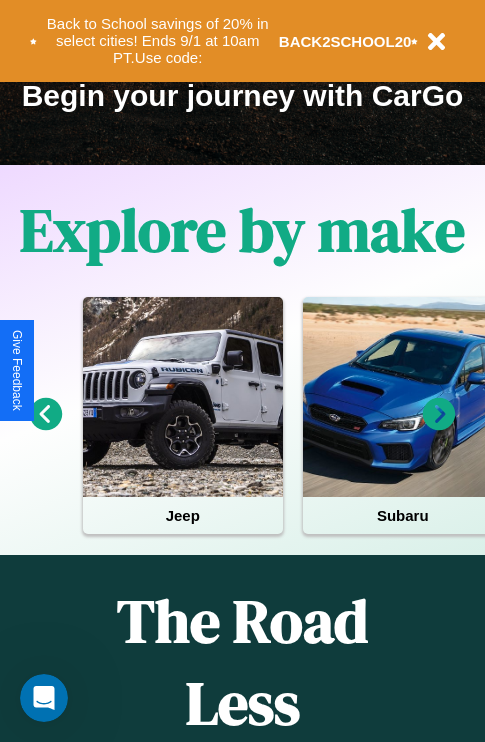 click 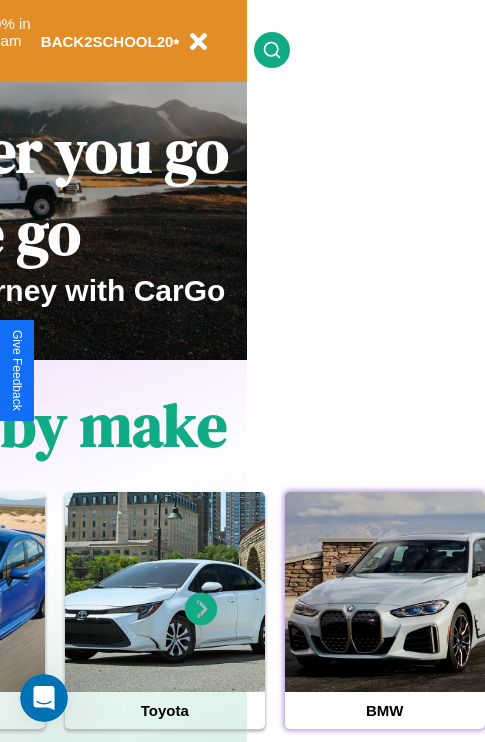 click at bounding box center [385, 592] 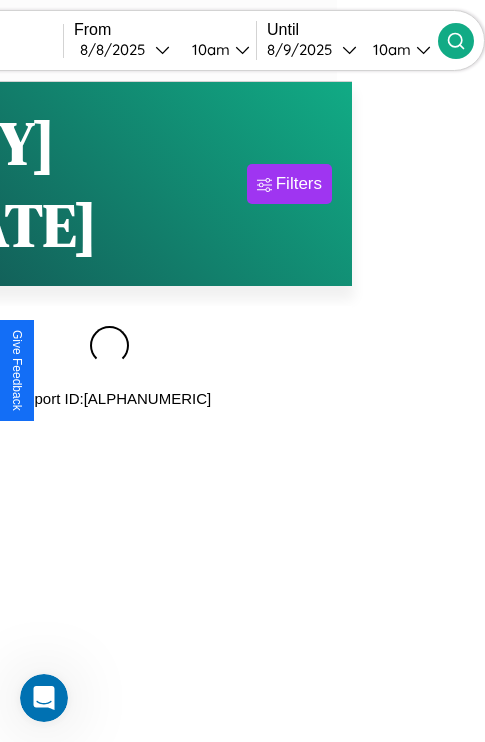 scroll, scrollTop: 0, scrollLeft: 0, axis: both 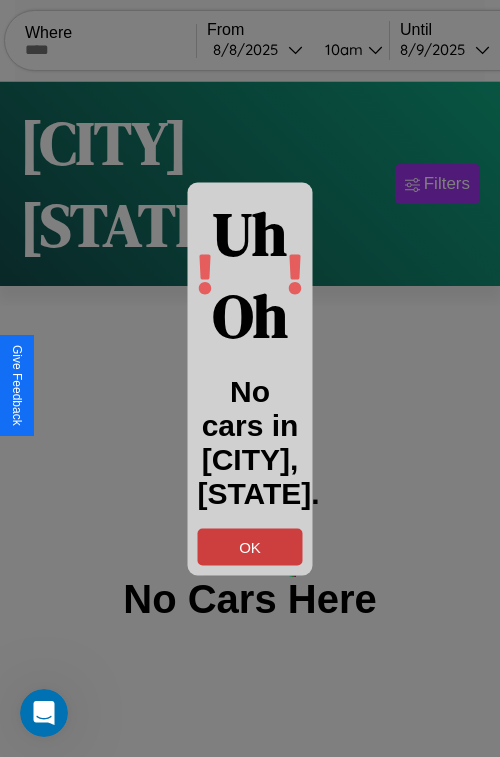click on "OK" at bounding box center (250, 546) 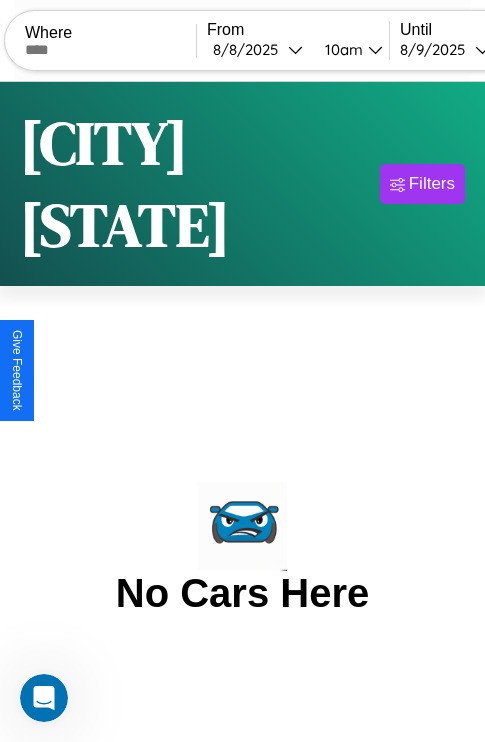 click at bounding box center [110, 50] 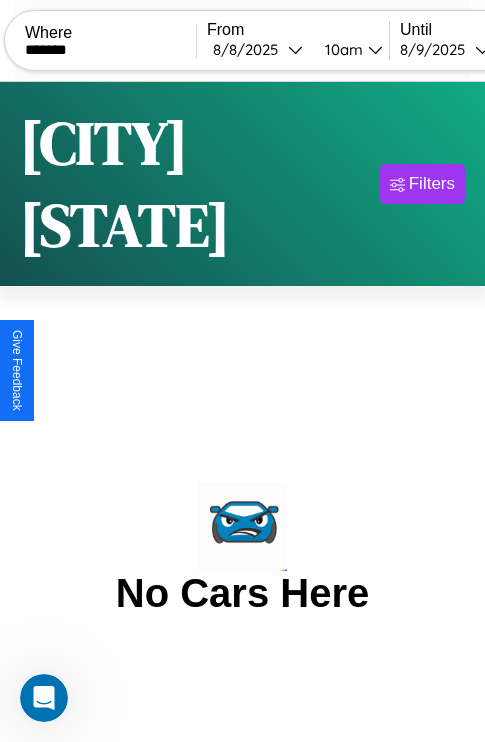 type on "*******" 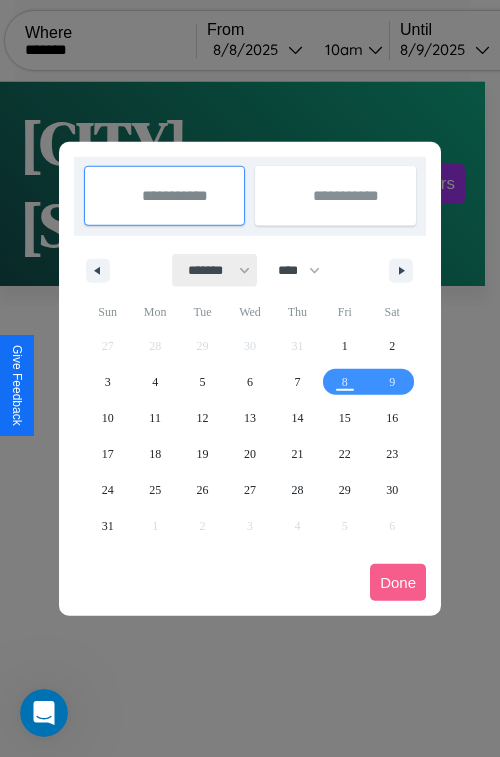 click on "******* ******** ***** ***** *** **** **** ****** ********* ******* ******** ********" at bounding box center [215, 270] 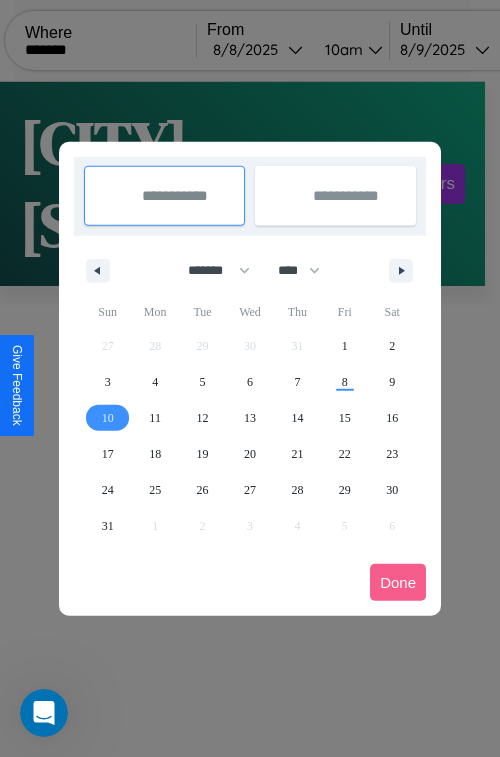 click on "10" at bounding box center (108, 418) 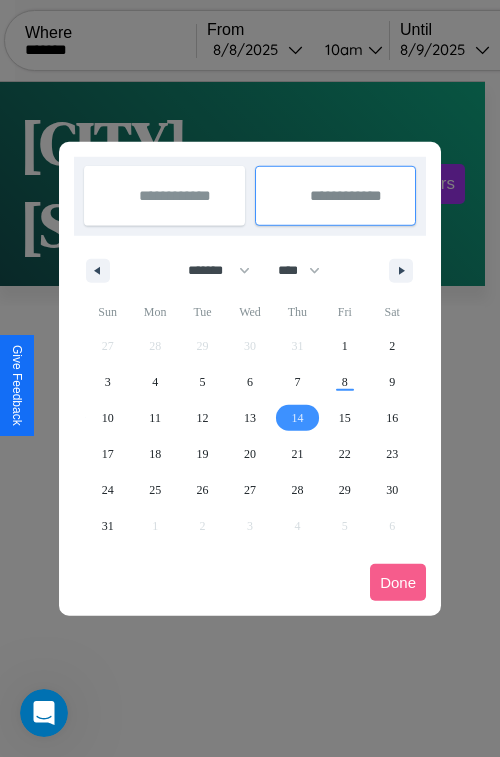 click on "14" at bounding box center (297, 418) 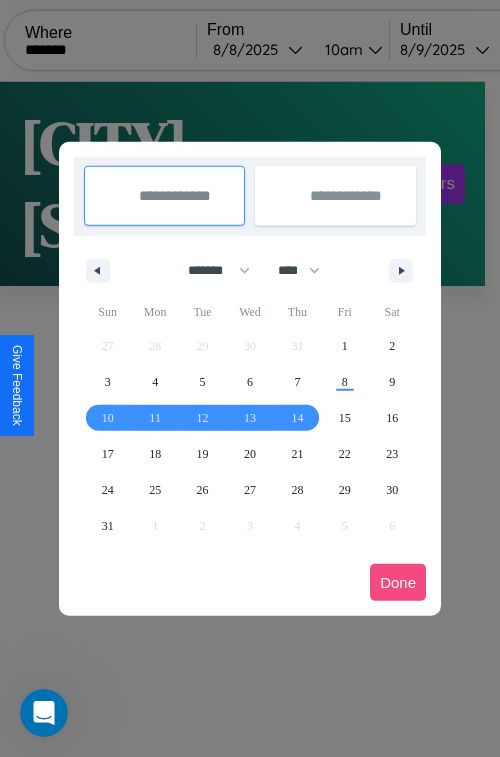 click on "Done" at bounding box center (398, 582) 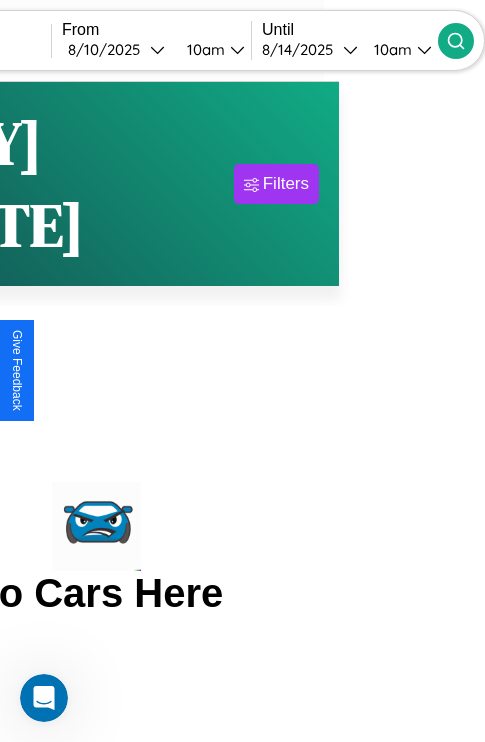 click 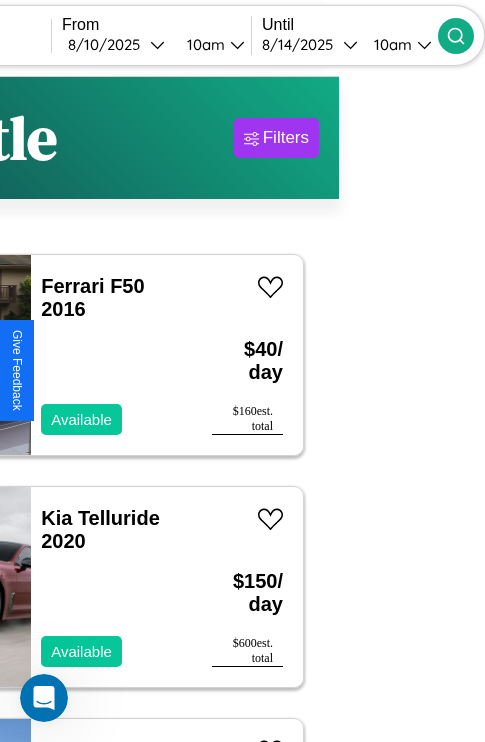 scroll, scrollTop: 95, scrollLeft: 35, axis: both 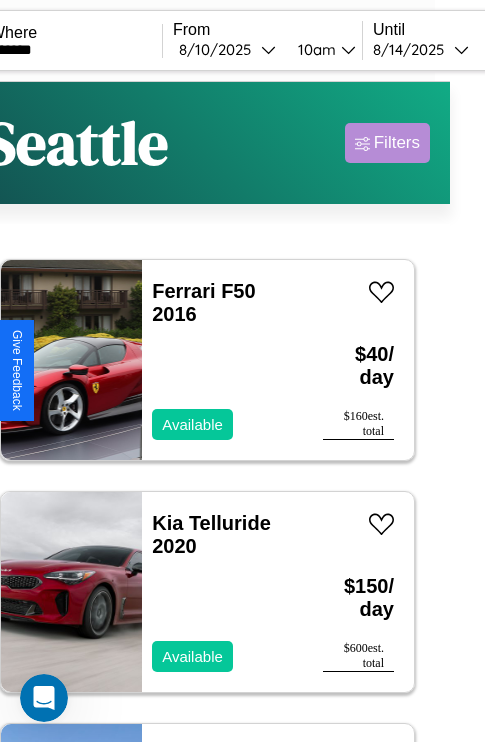 click on "Filters" at bounding box center (397, 143) 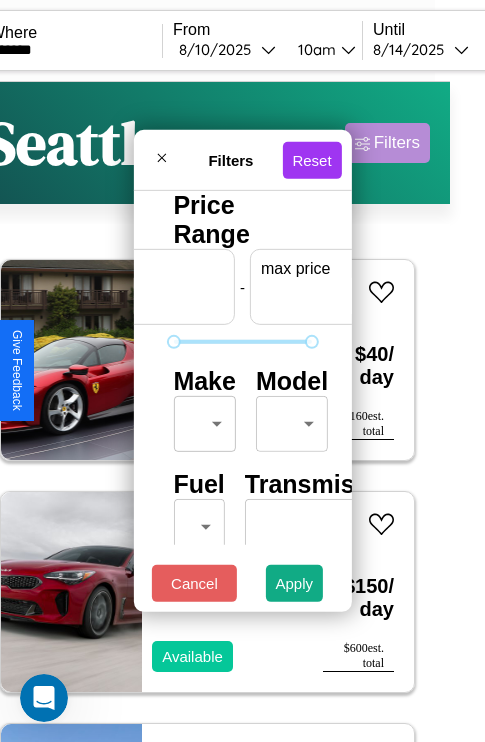 scroll, scrollTop: 0, scrollLeft: 124, axis: horizontal 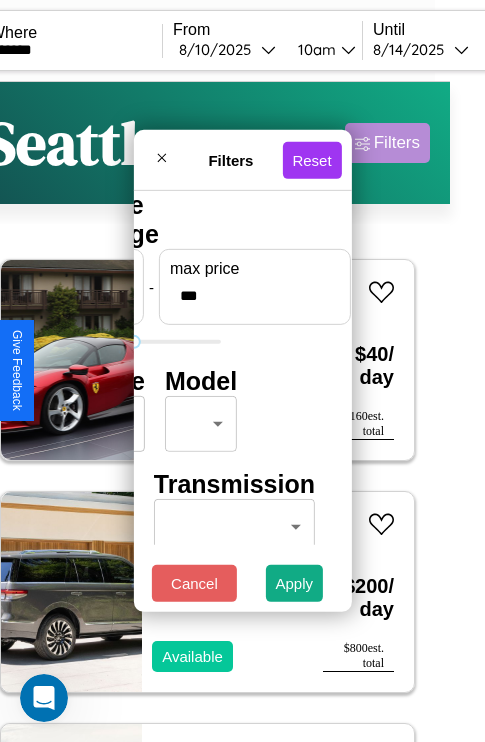 type on "***" 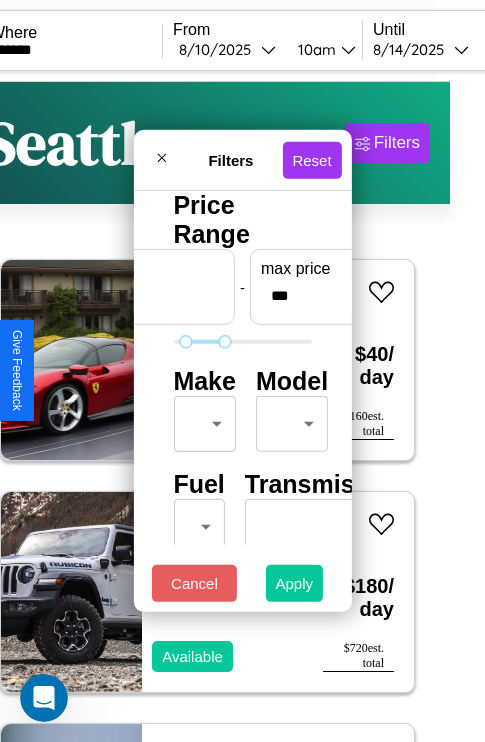 type on "**" 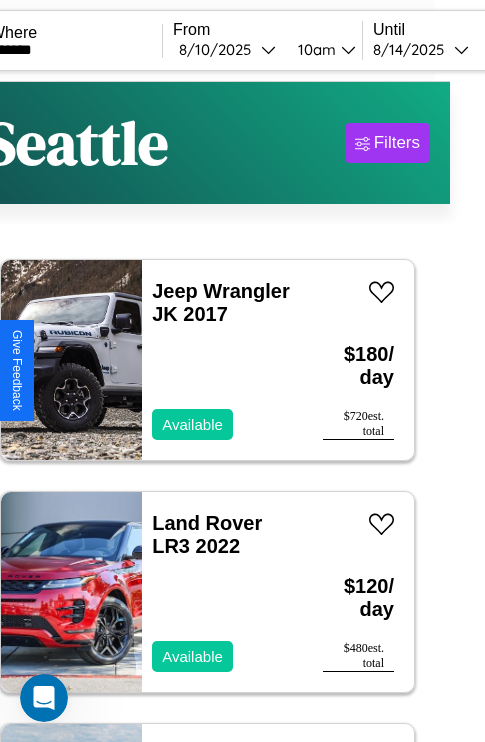 scroll, scrollTop: 95, scrollLeft: 35, axis: both 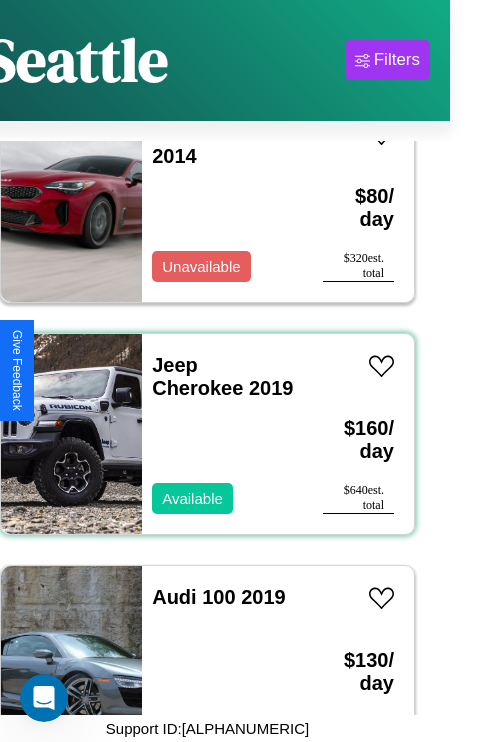 click on "Jeep   Cherokee   2019 Available" at bounding box center [222, 434] 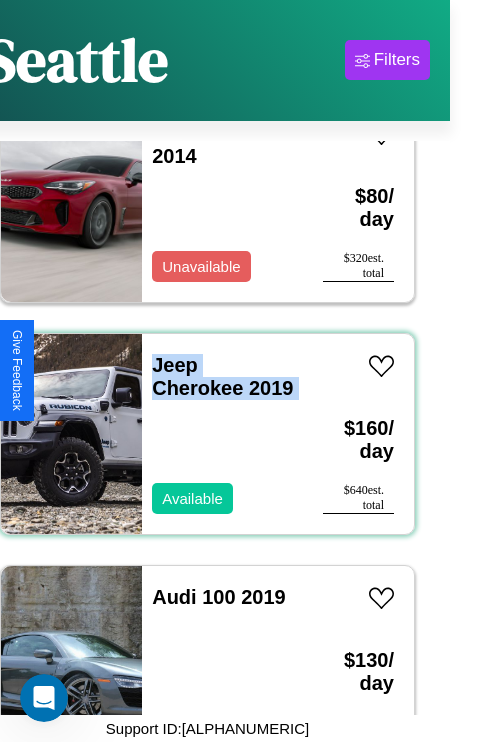 click on "Jeep   Cherokee   2019 Available" at bounding box center [222, 434] 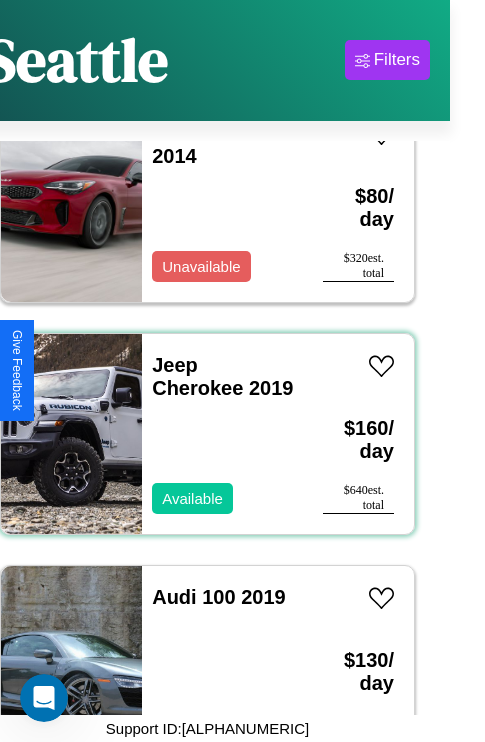 click on "Jeep   Cherokee   2019 Available" at bounding box center [222, 434] 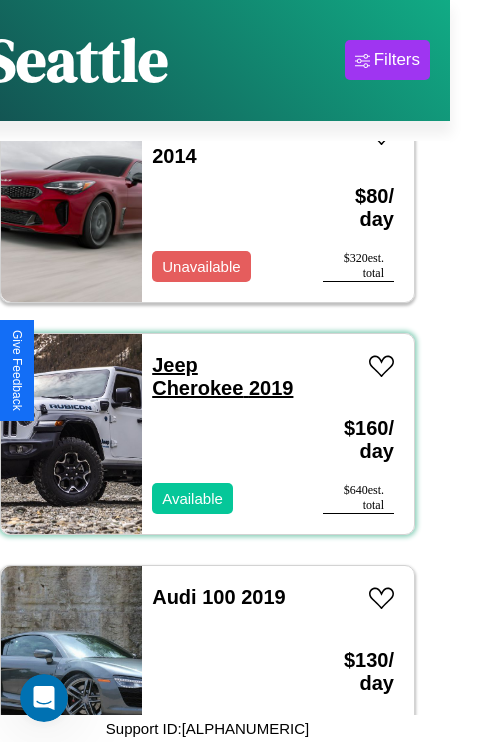 click on "Jeep   Cherokee   2019" at bounding box center (222, 376) 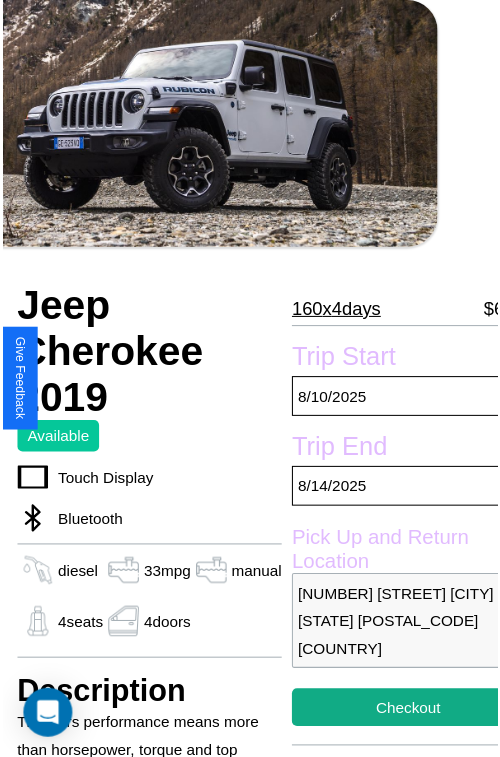 scroll, scrollTop: 99, scrollLeft: 72, axis: both 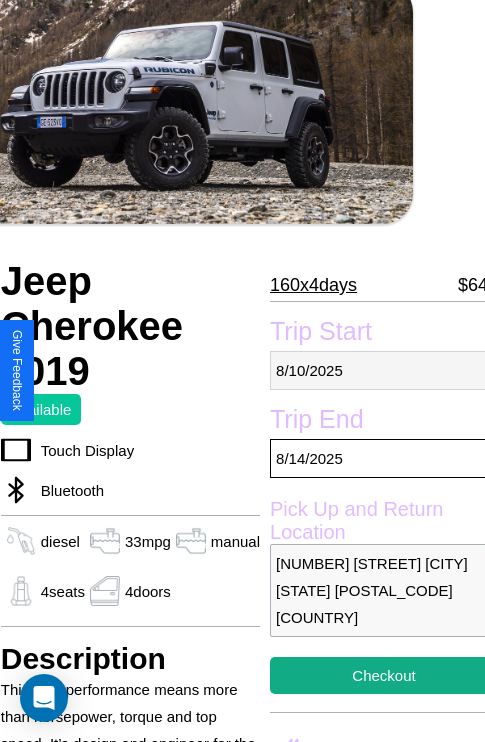 click on "[DATE]" at bounding box center (384, 370) 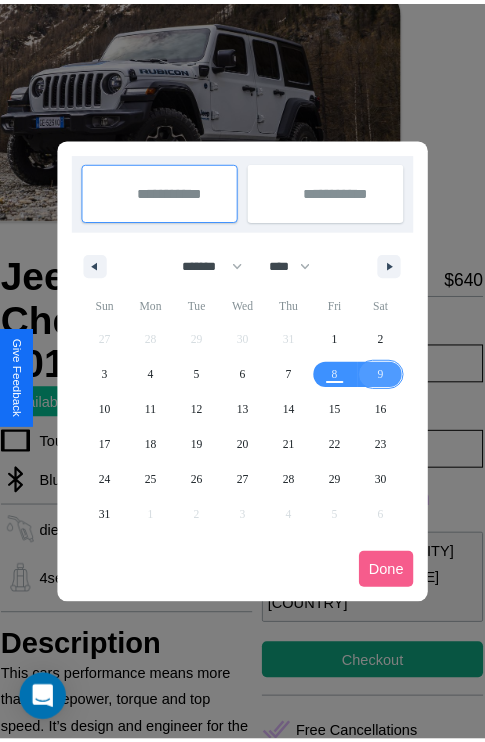 scroll, scrollTop: 0, scrollLeft: 72, axis: horizontal 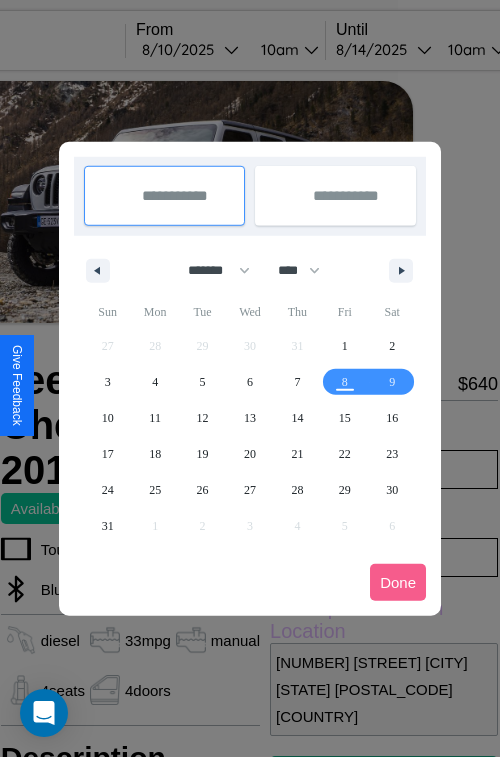 click at bounding box center [250, 378] 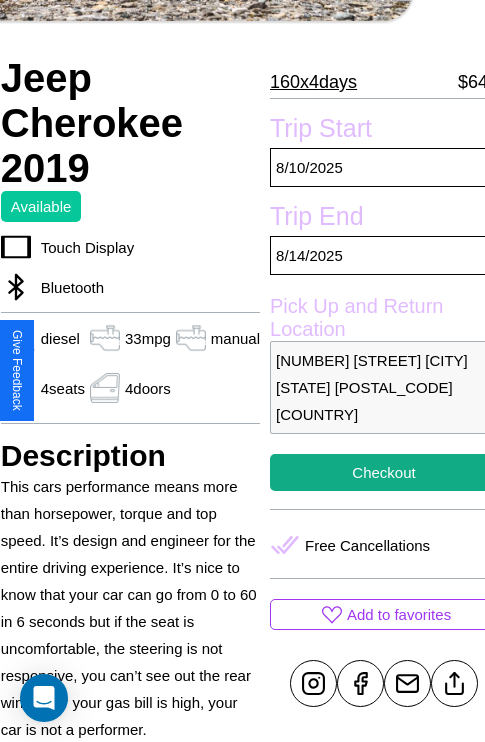 scroll, scrollTop: 319, scrollLeft: 72, axis: both 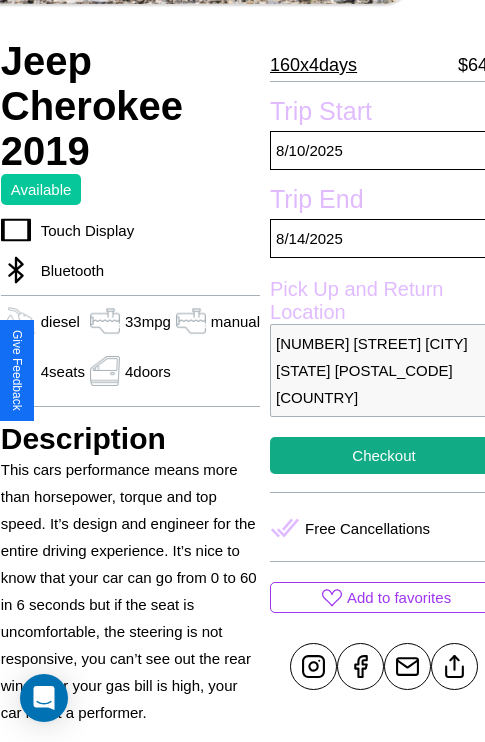 click on "[NUMBER] [STREET]  [CITY] [STATE] [POSTAL_CODE] [COUNTRY]" at bounding box center (384, 370) 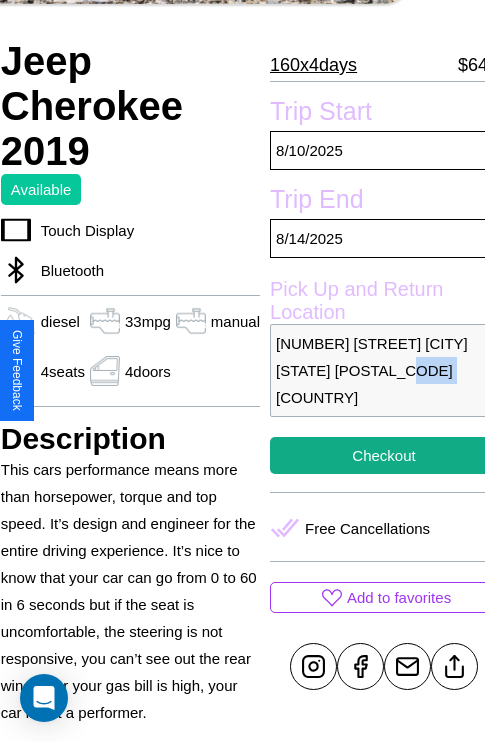 click on "[NUMBER] [STREET]  [CITY] [STATE] [POSTAL_CODE] [COUNTRY]" at bounding box center [384, 370] 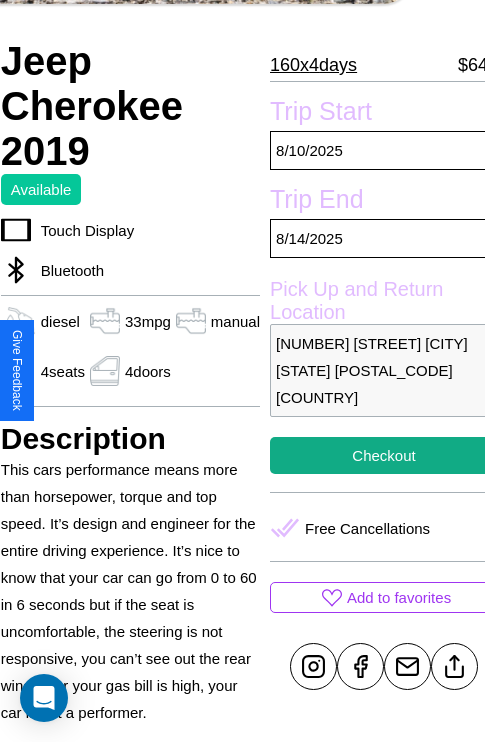 click on "[NUMBER] [STREET]  [CITY] [STATE] [POSTAL_CODE] [COUNTRY]" at bounding box center (384, 370) 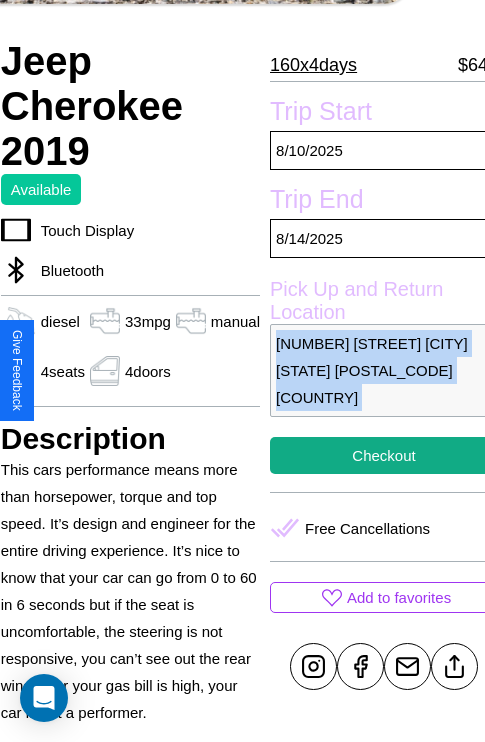click on "[NUMBER] [STREET]  [CITY] [STATE] [POSTAL_CODE] [COUNTRY]" at bounding box center (384, 370) 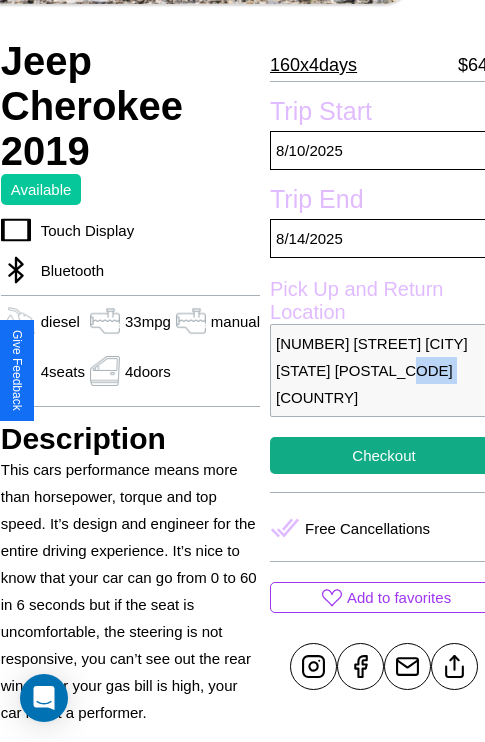 click on "[NUMBER] [STREET]  [CITY] [STATE] [POSTAL_CODE] [COUNTRY]" at bounding box center (384, 370) 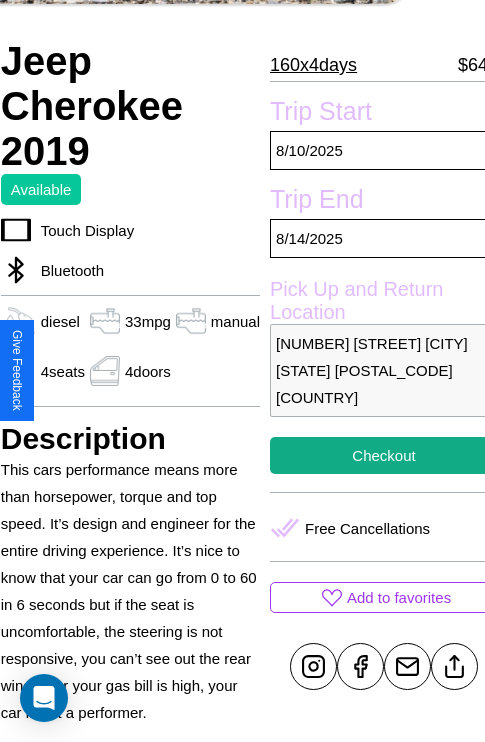 scroll, scrollTop: 404, scrollLeft: 72, axis: both 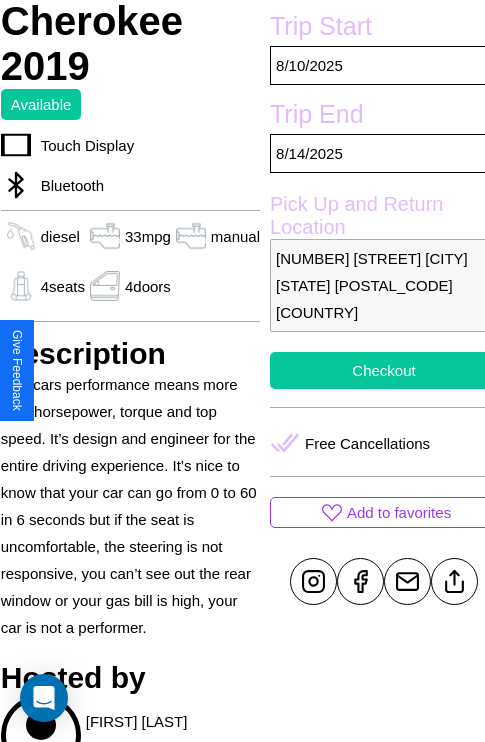 click on "Checkout" at bounding box center [384, 370] 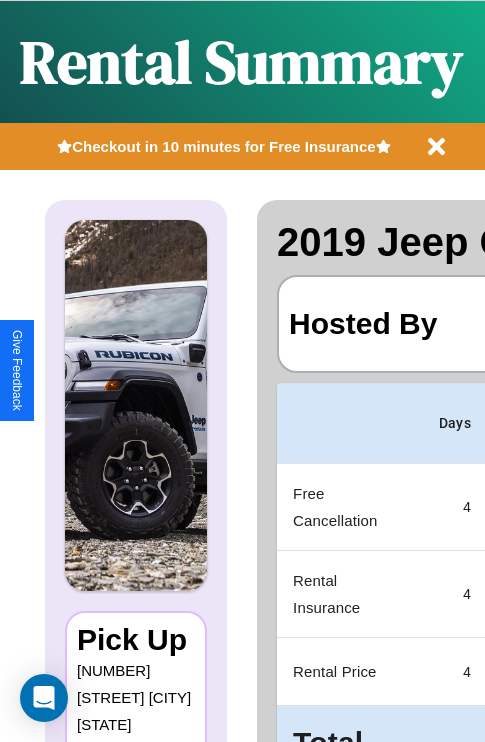 scroll, scrollTop: 0, scrollLeft: 387, axis: horizontal 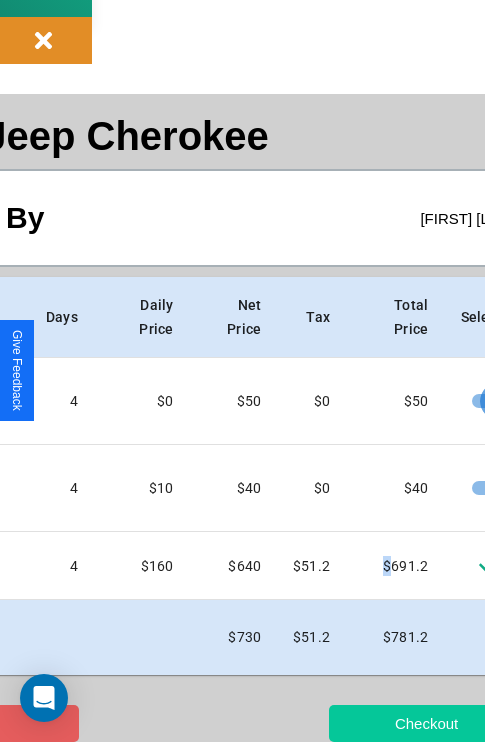 click on "Checkout" at bounding box center (426, 723) 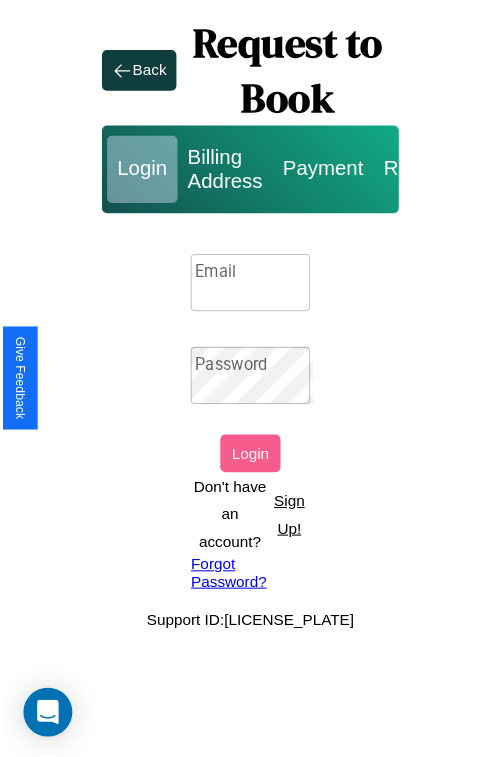 scroll, scrollTop: 0, scrollLeft: 0, axis: both 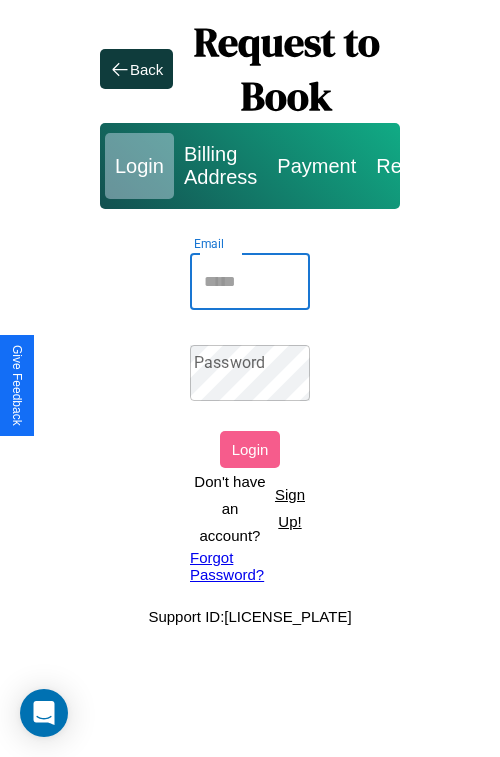 click on "Email" at bounding box center (250, 282) 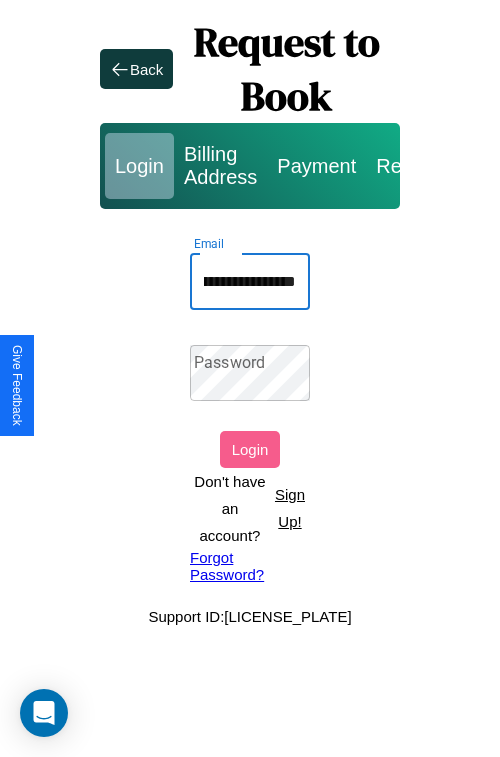 scroll, scrollTop: 0, scrollLeft: 77, axis: horizontal 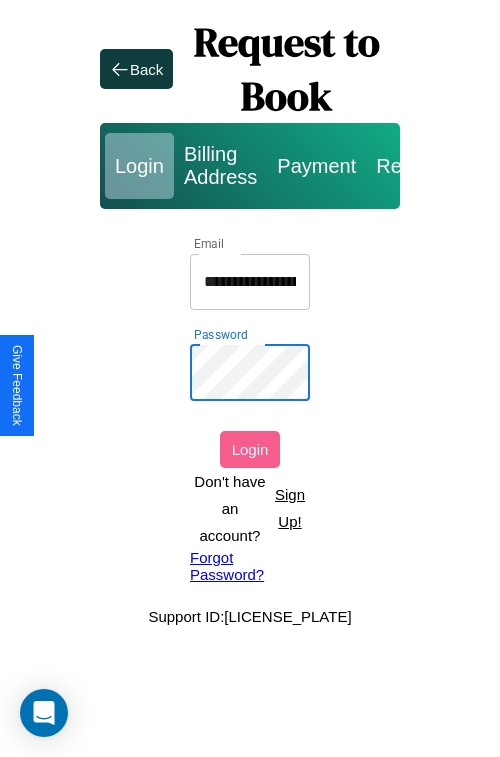 click on "Login" at bounding box center (250, 449) 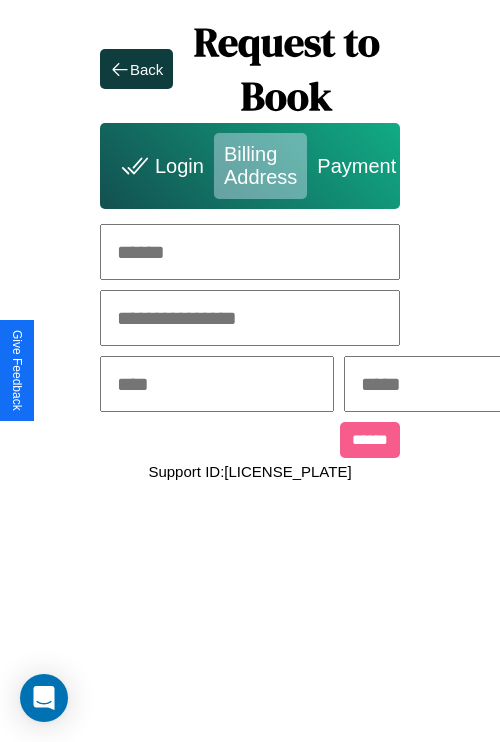 click at bounding box center (250, 252) 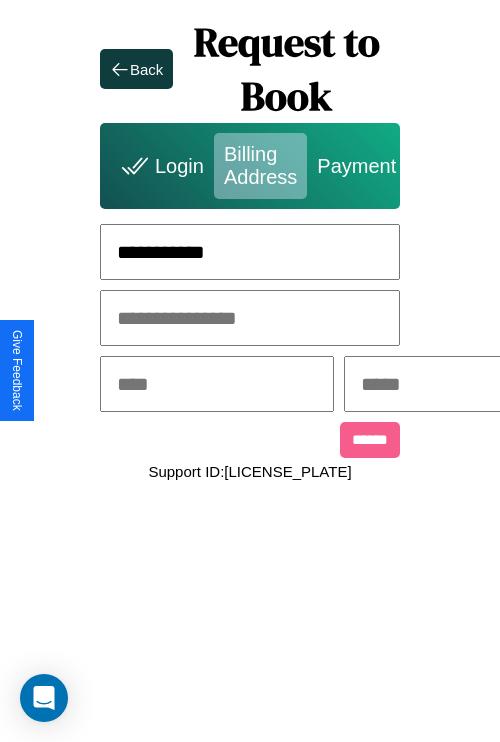 type on "**********" 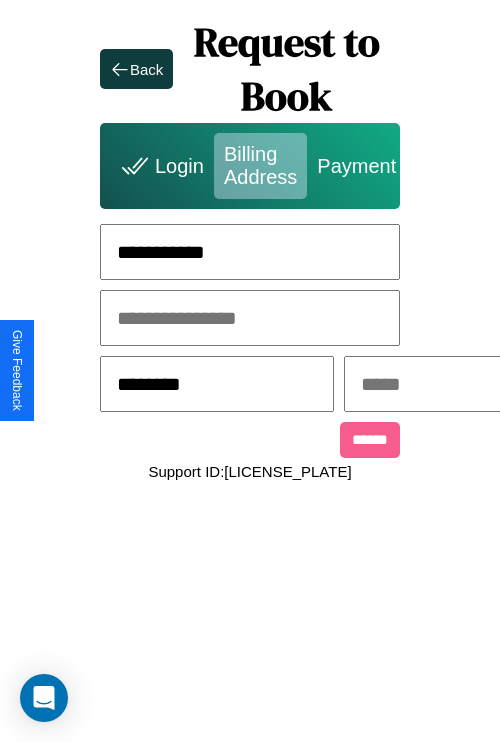 type on "********" 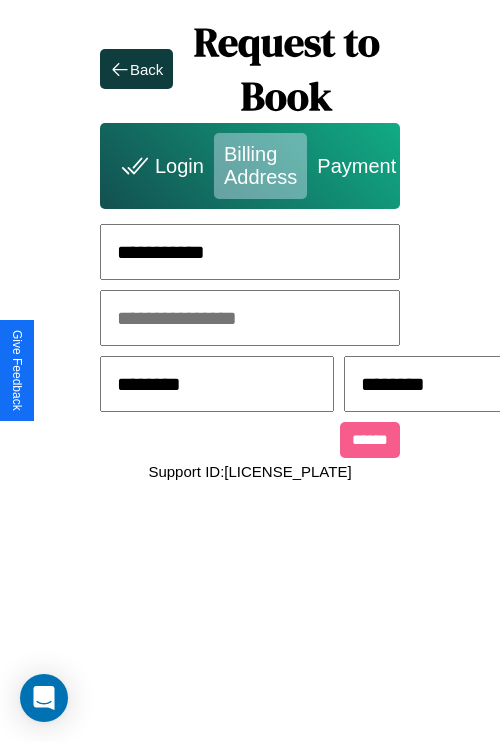 scroll, scrollTop: 0, scrollLeft: 517, axis: horizontal 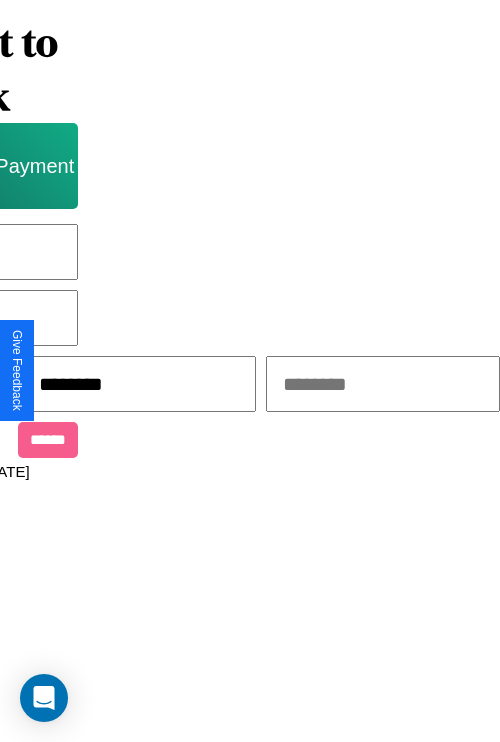 type on "********" 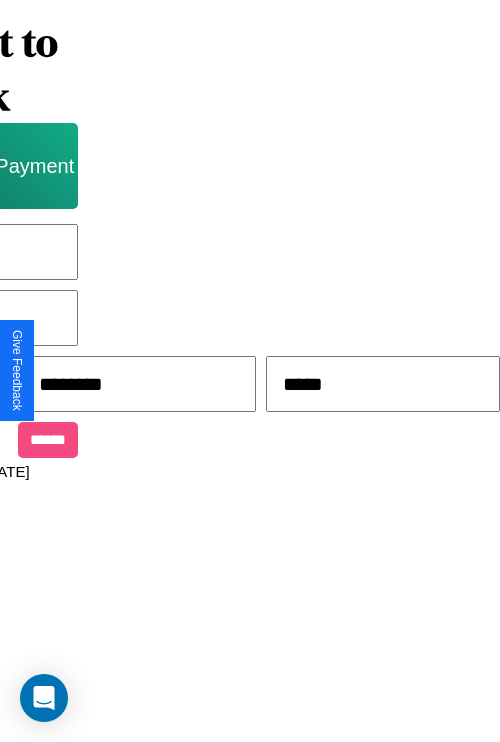 type on "*****" 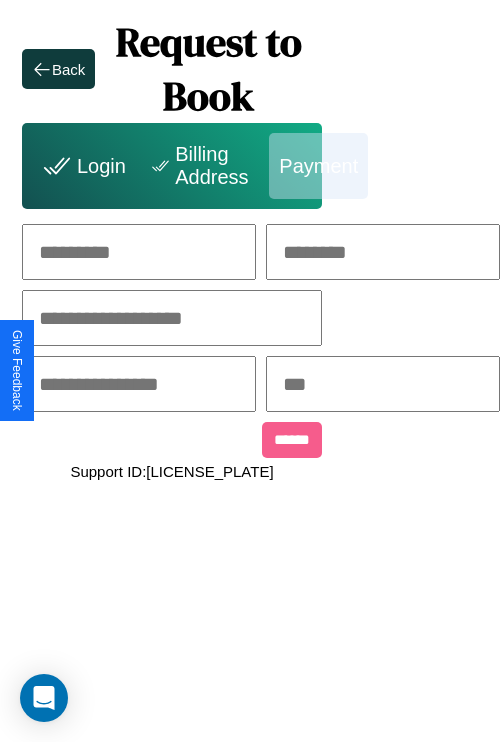 scroll, scrollTop: 0, scrollLeft: 208, axis: horizontal 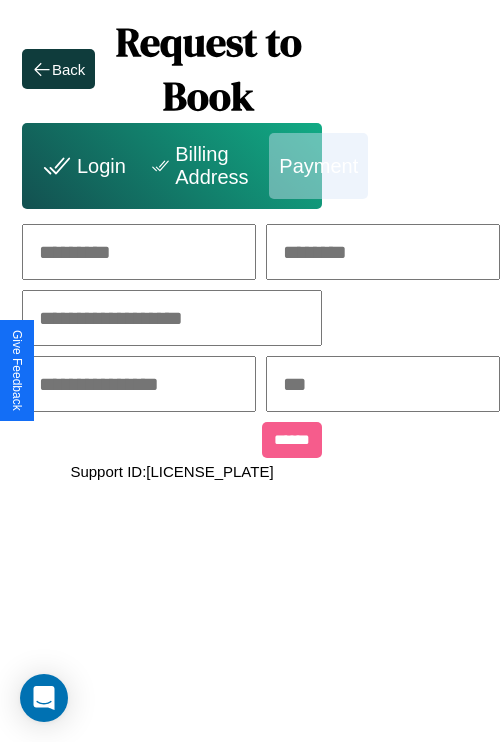 click at bounding box center (139, 252) 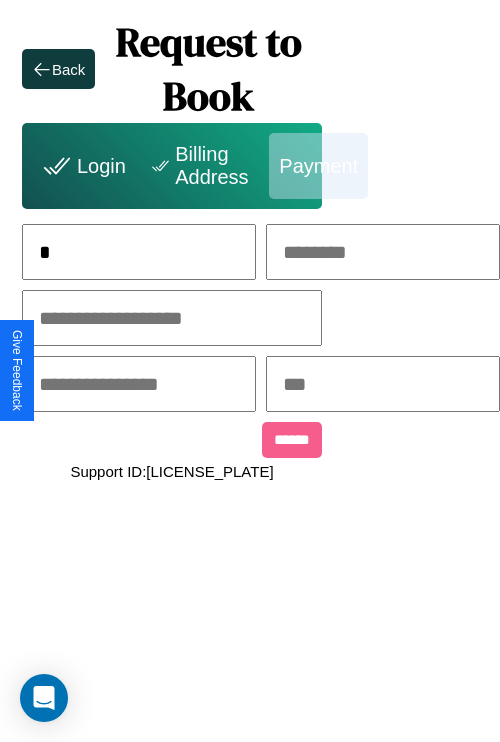 scroll, scrollTop: 0, scrollLeft: 130, axis: horizontal 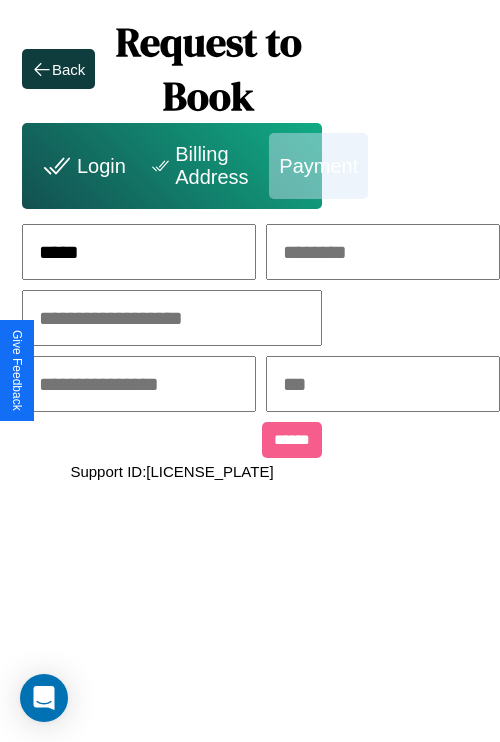 type on "*****" 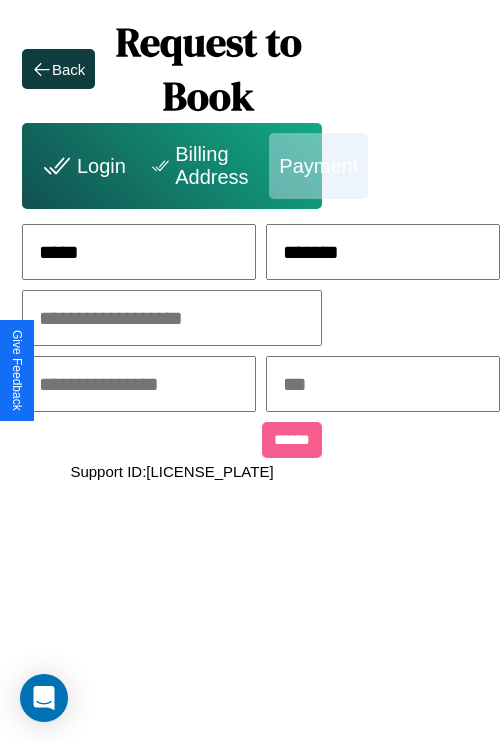 type on "*******" 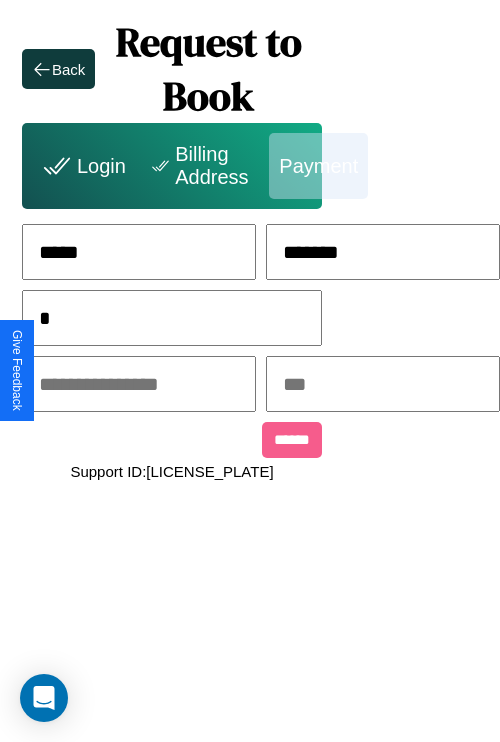 scroll, scrollTop: 0, scrollLeft: 128, axis: horizontal 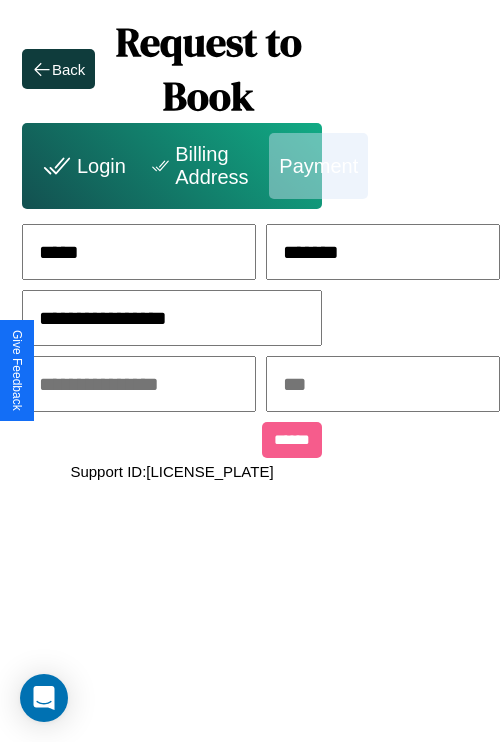 type on "**********" 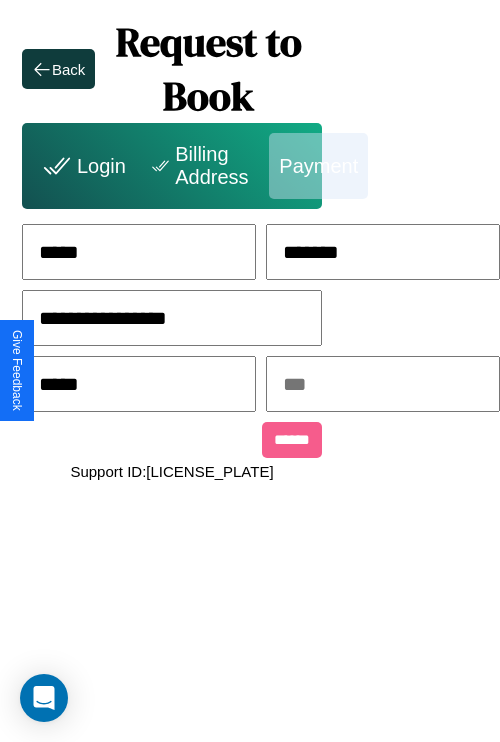 type on "*****" 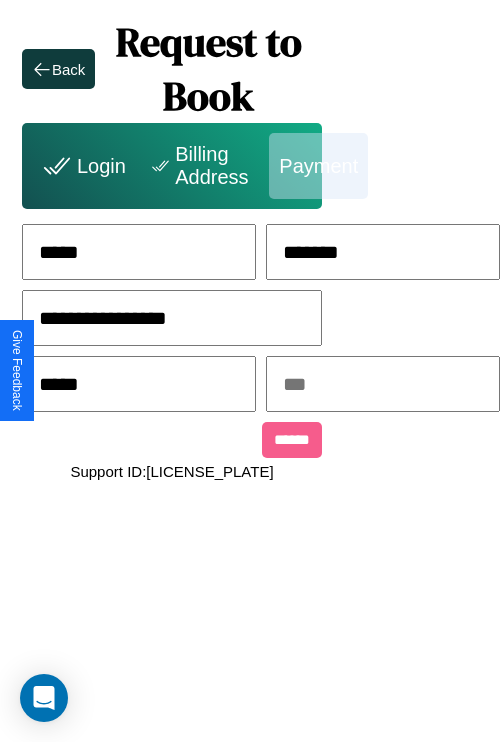 click at bounding box center [383, 384] 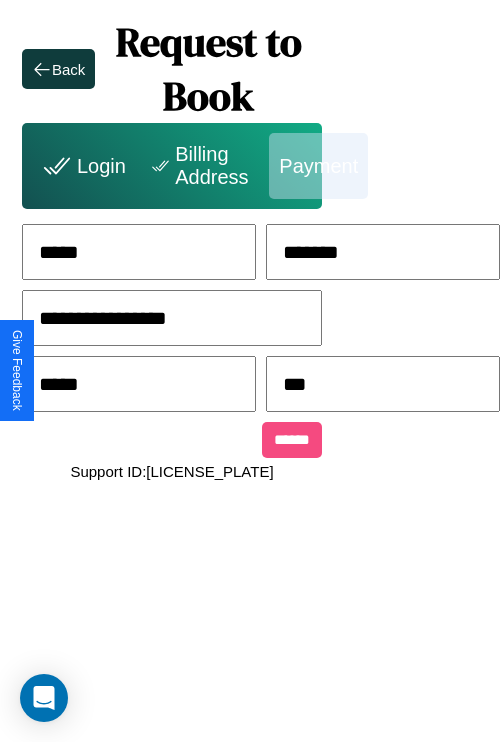 type on "***" 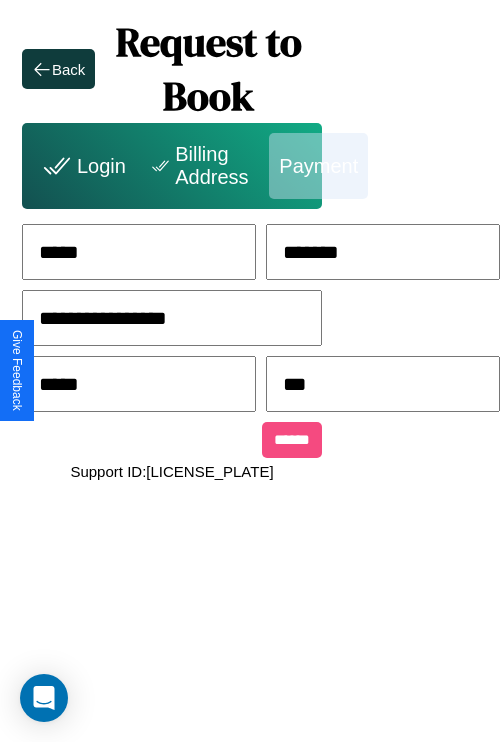 click on "******" at bounding box center (292, 440) 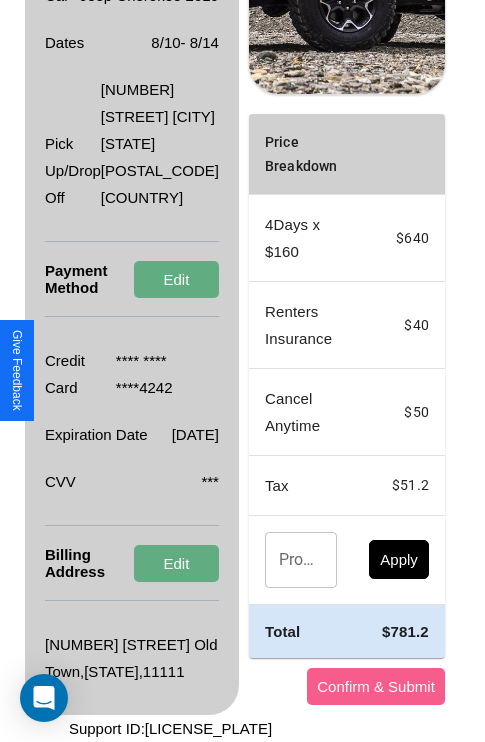 scroll, scrollTop: 509, scrollLeft: 72, axis: both 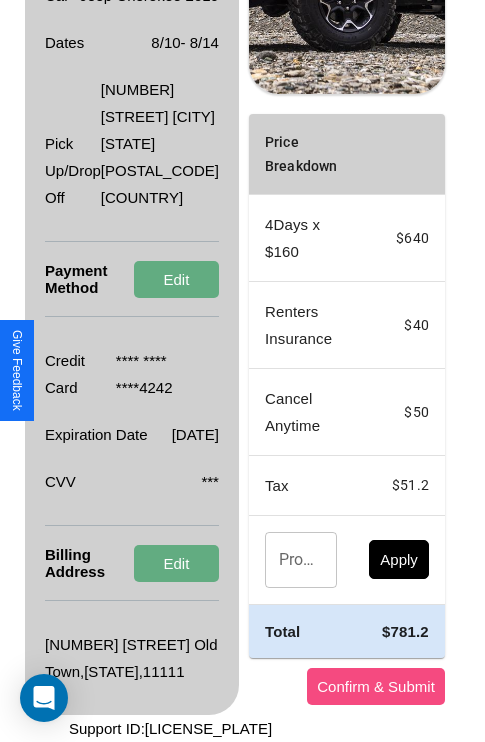 click on "Confirm & Submit" at bounding box center (376, 686) 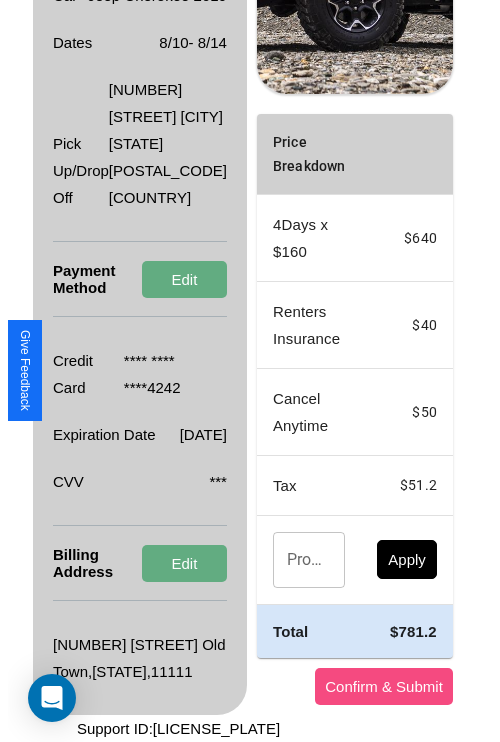 scroll, scrollTop: 0, scrollLeft: 72, axis: horizontal 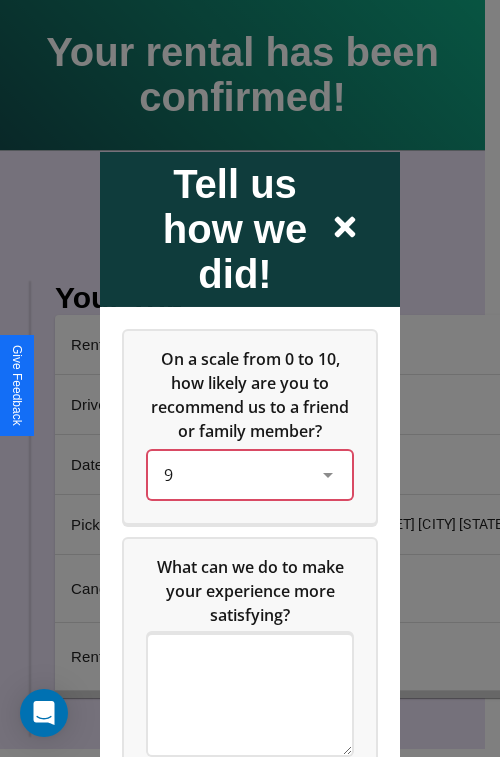 click on "9" at bounding box center [234, 474] 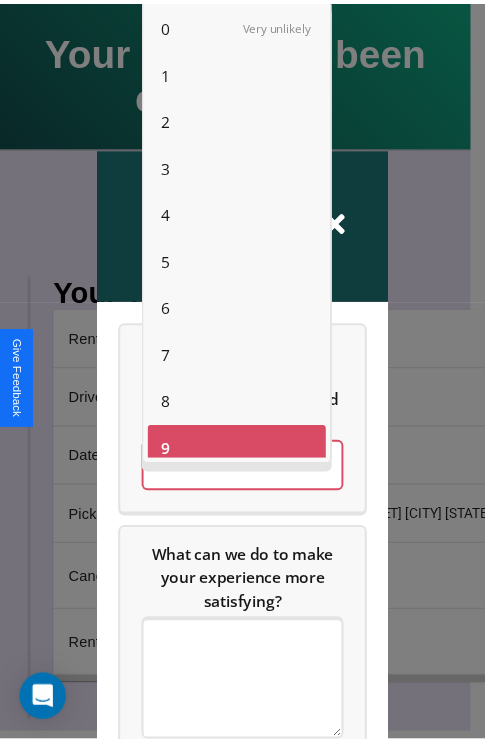scroll, scrollTop: 14, scrollLeft: 0, axis: vertical 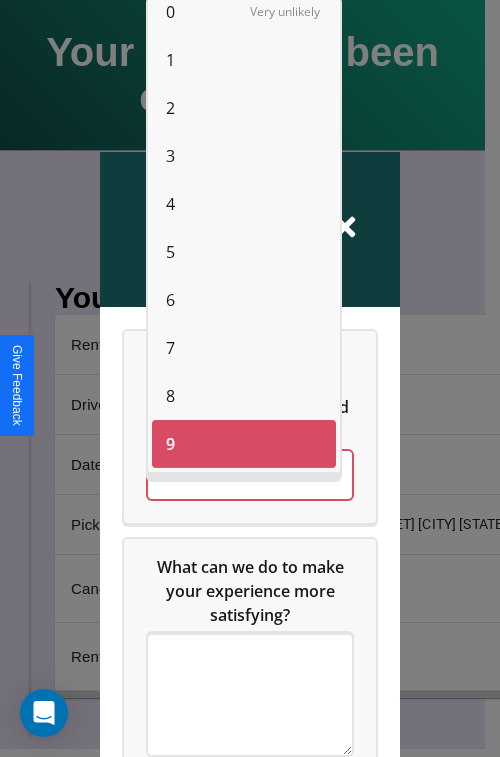 click on "7" at bounding box center [170, 348] 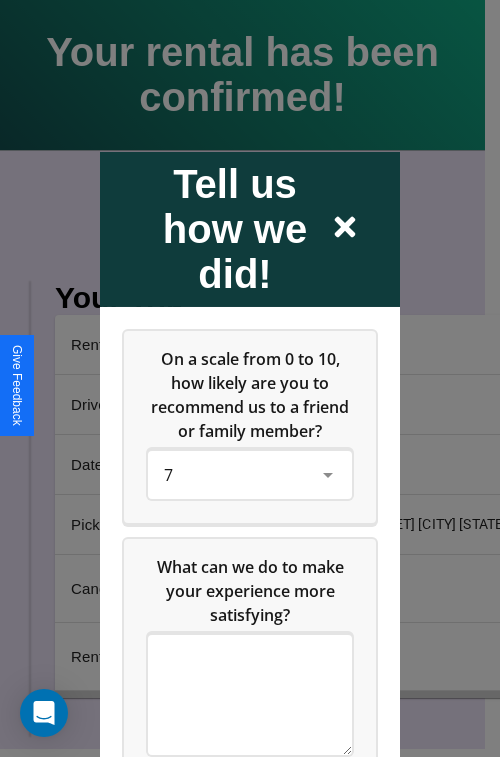 click 